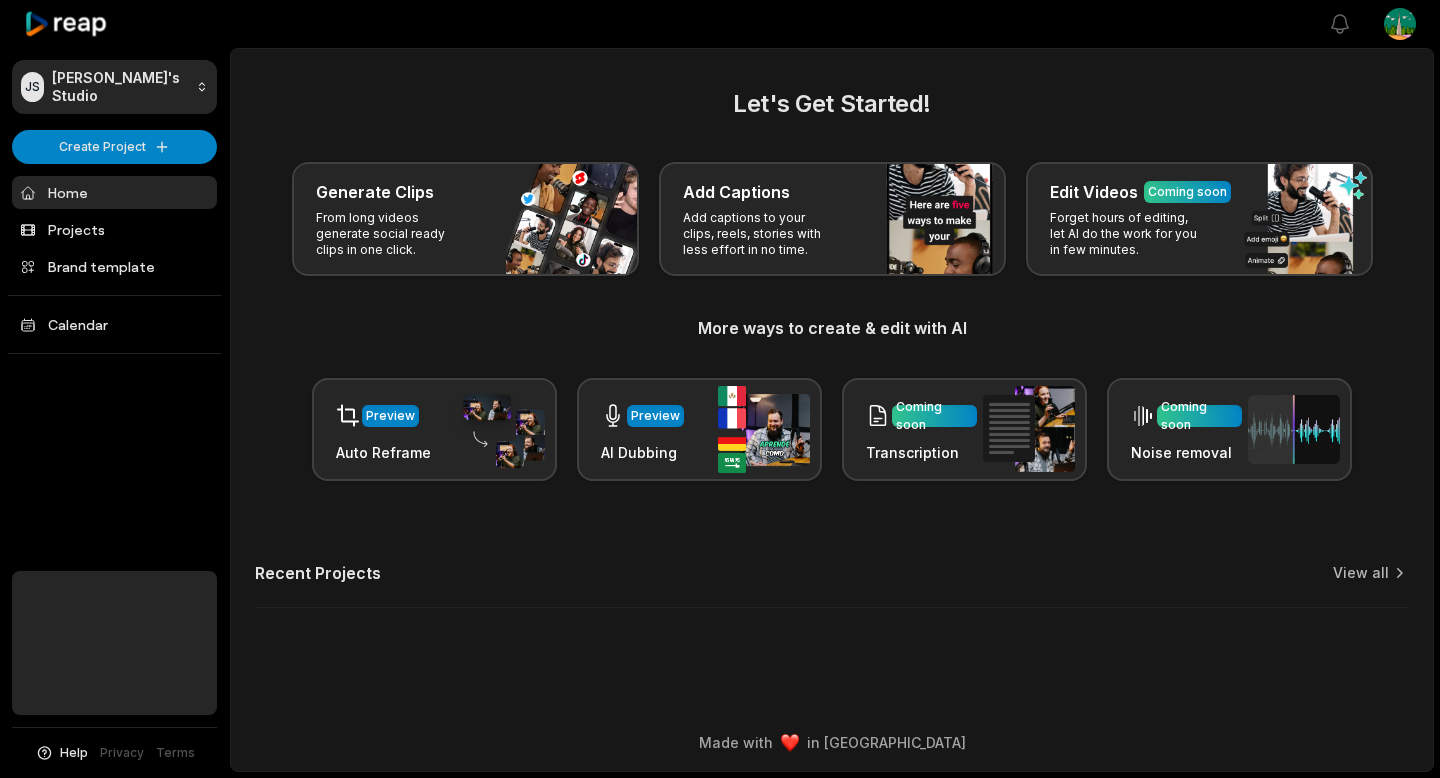 scroll, scrollTop: 0, scrollLeft: 0, axis: both 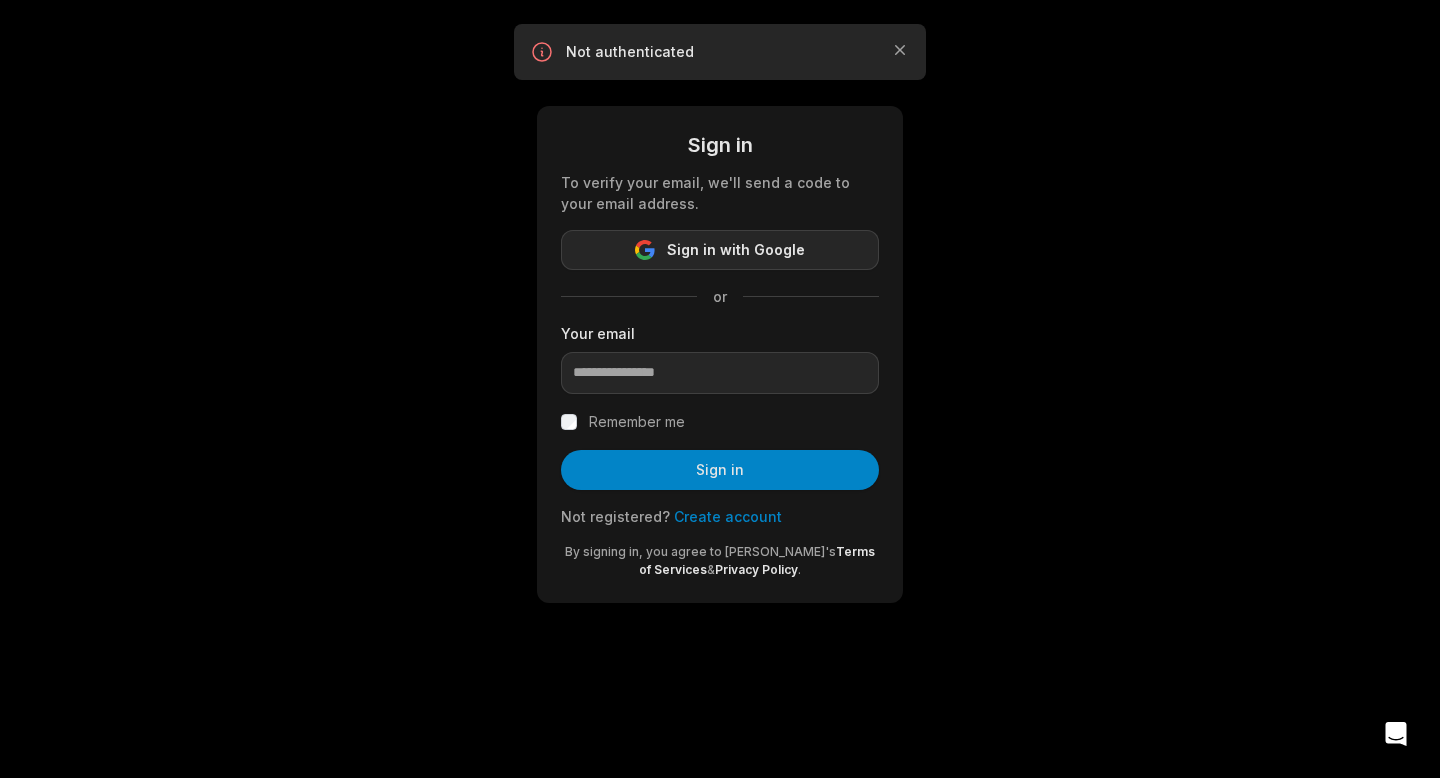 drag, startPoint x: 691, startPoint y: 217, endPoint x: 736, endPoint y: 261, distance: 62.936478 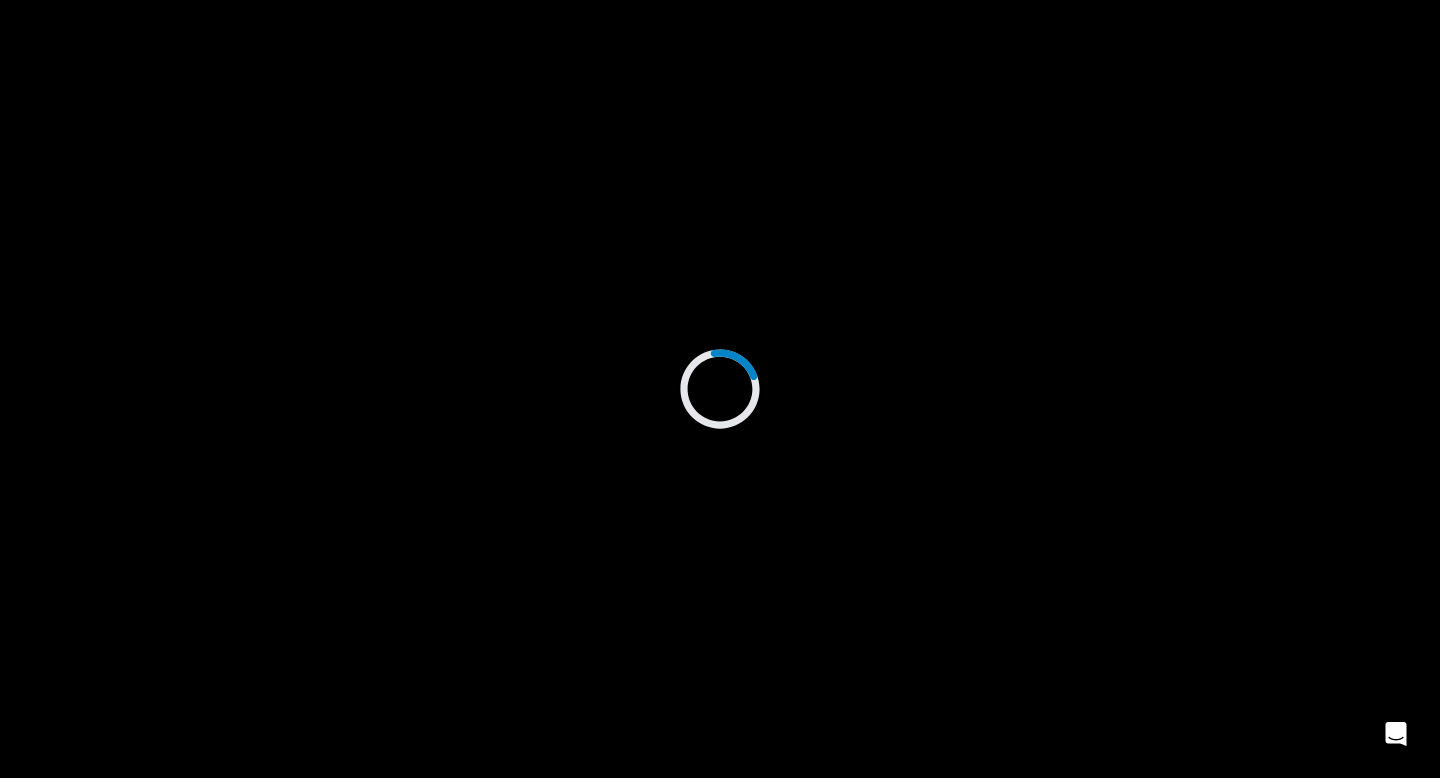scroll, scrollTop: 0, scrollLeft: 0, axis: both 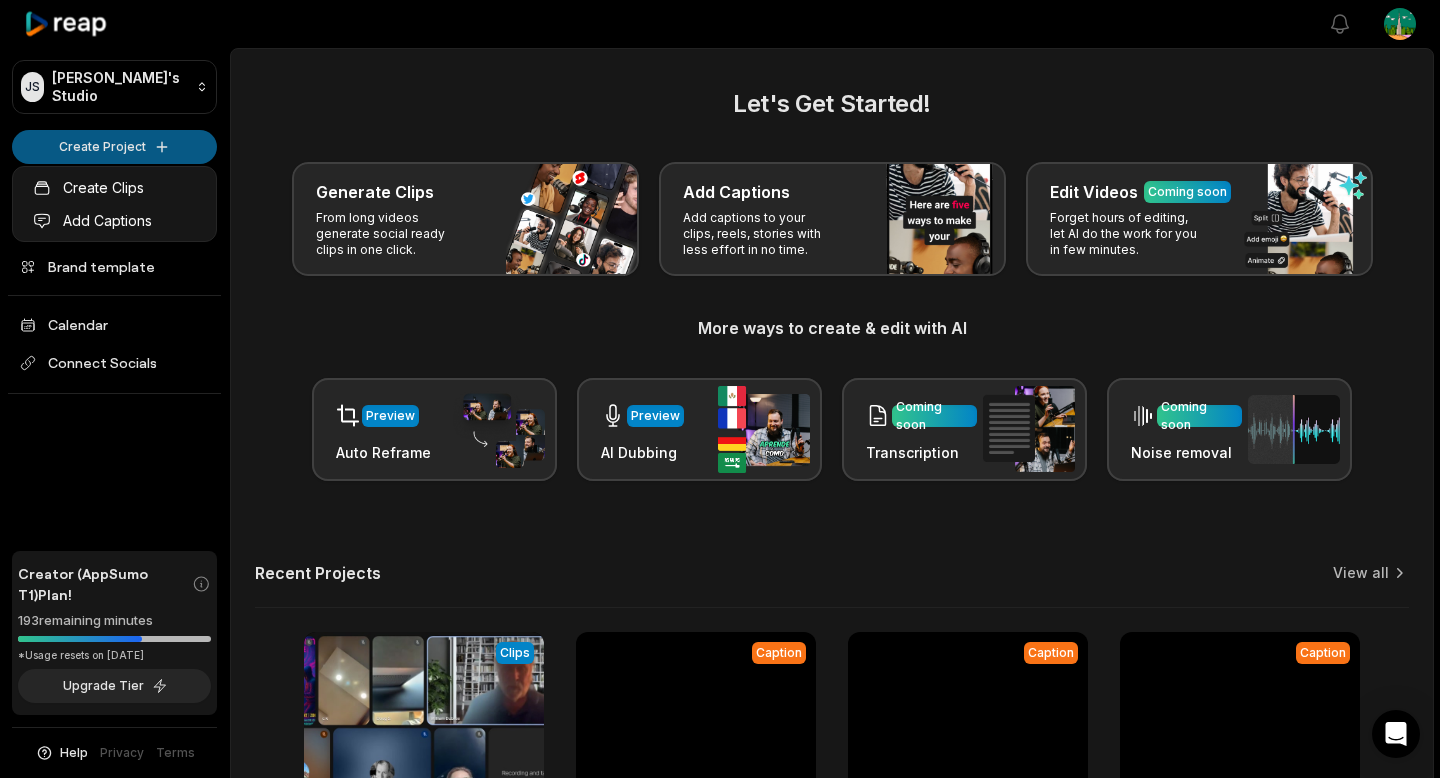 click on "[PERSON_NAME]'s Studio Create Project Home Projects Brand template Calendar Connect Socials Creator (AppSumo T1)  Plan! 193  remaining minutes *Usage resets on [DATE] Upgrade Tier Help Privacy Terms Open sidebar View notifications Open user menu   Let's Get Started! Generate Clips From long videos generate social ready clips in one click. Add Captions Add captions to your clips, reels, stories with less effort in no time. Edit Videos Coming soon Forget hours of editing, let AI do the work for you in few minutes. More ways to create & edit with AI Preview Auto Reframe Preview AI Dubbing Coming soon Transcription Coming soon Noise removal Recent Projects View all View Clips Clips 01:47:23 Rewriting the Game_ Fighting Family Court with Truth & Learning Theory - [DATE] Open options [DATE] Caption 01:03 law firm [PERSON_NAME] Open options [DATE] Caption 01:38 intro video Open options [DATE] Caption 01:51 Missed Zoom Call Open options [DATE] Made with   in [GEOGRAPHIC_DATA]
Create Clips" at bounding box center [720, 389] 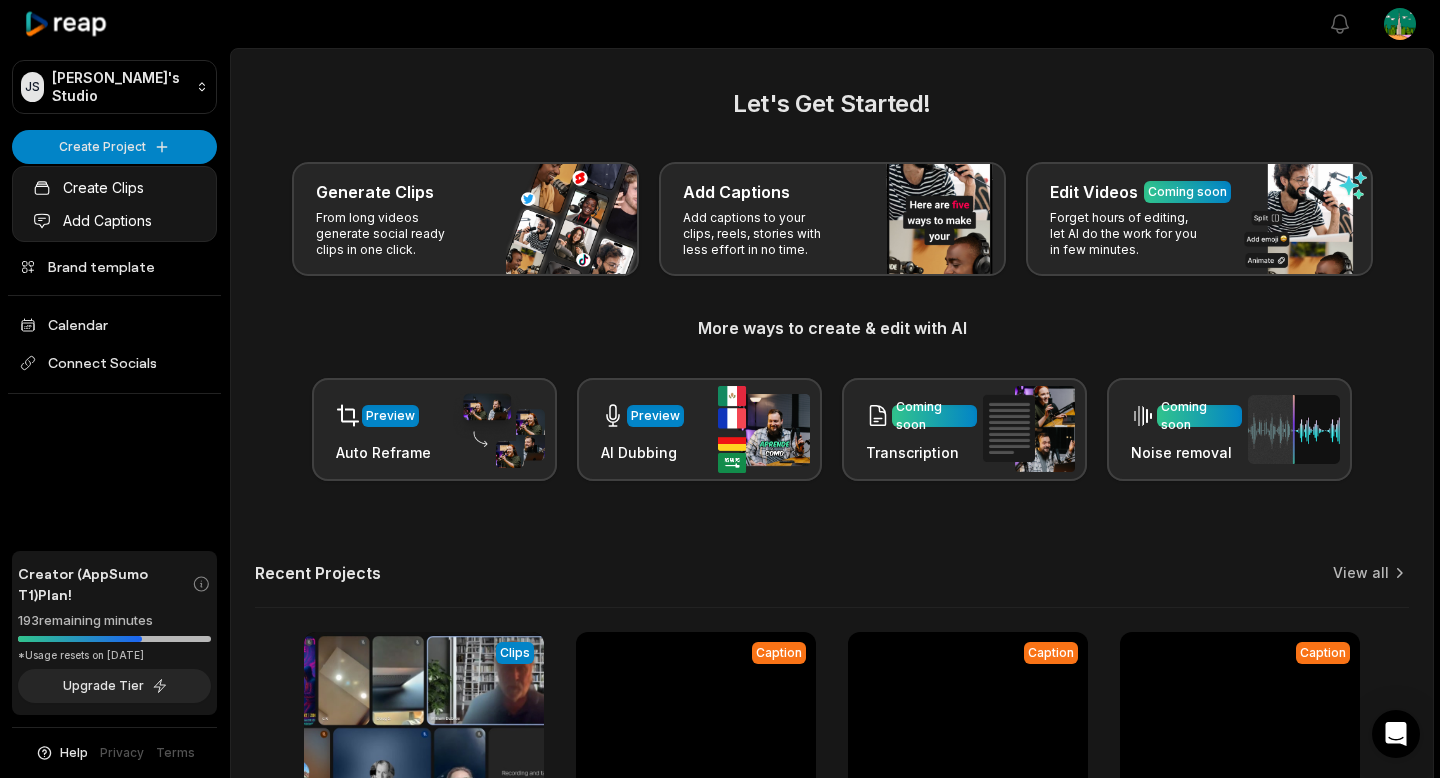 click on "[PERSON_NAME]'s Studio Create Project Home Projects Brand template Calendar Connect Socials Creator (AppSumo T1)  Plan! 193  remaining minutes *Usage resets on [DATE] Upgrade Tier Help Privacy Terms Open sidebar View notifications Open user menu   Let's Get Started! Generate Clips From long videos generate social ready clips in one click. Add Captions Add captions to your clips, reels, stories with less effort in no time. Edit Videos Coming soon Forget hours of editing, let AI do the work for you in few minutes. More ways to create & edit with AI Preview Auto Reframe Preview AI Dubbing Coming soon Transcription Coming soon Noise removal Recent Projects View all View Clips Clips 01:47:23 Rewriting the Game_ Fighting Family Court with Truth & Learning Theory - [DATE] Open options [DATE] Caption 01:03 law firm [PERSON_NAME] Open options [DATE] Caption 01:38 intro video Open options [DATE] Caption 01:51 Missed Zoom Call Open options [DATE] Made with   in [GEOGRAPHIC_DATA]
Create Clips" at bounding box center (720, 389) 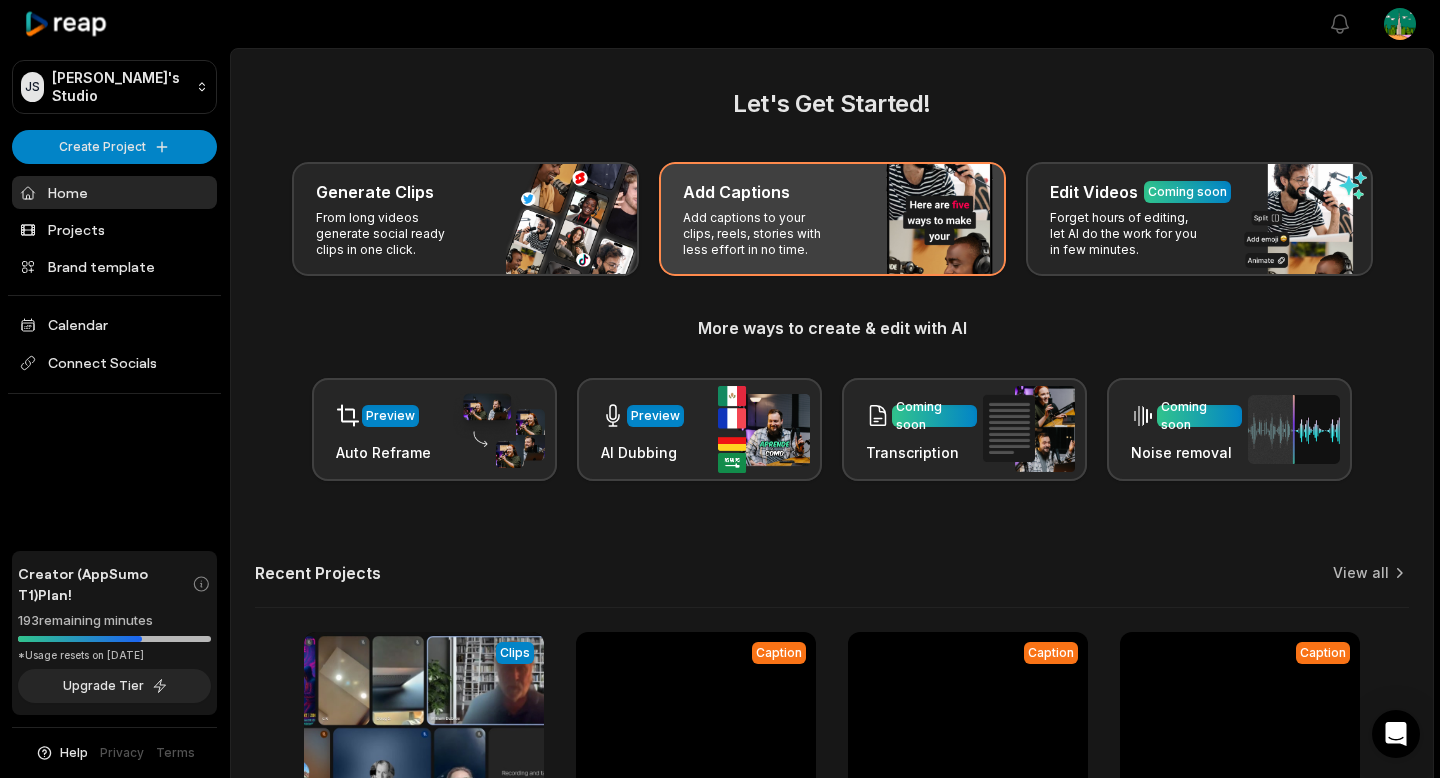 click on "Add captions to your clips, reels, stories with less effort in no time." at bounding box center (760, 234) 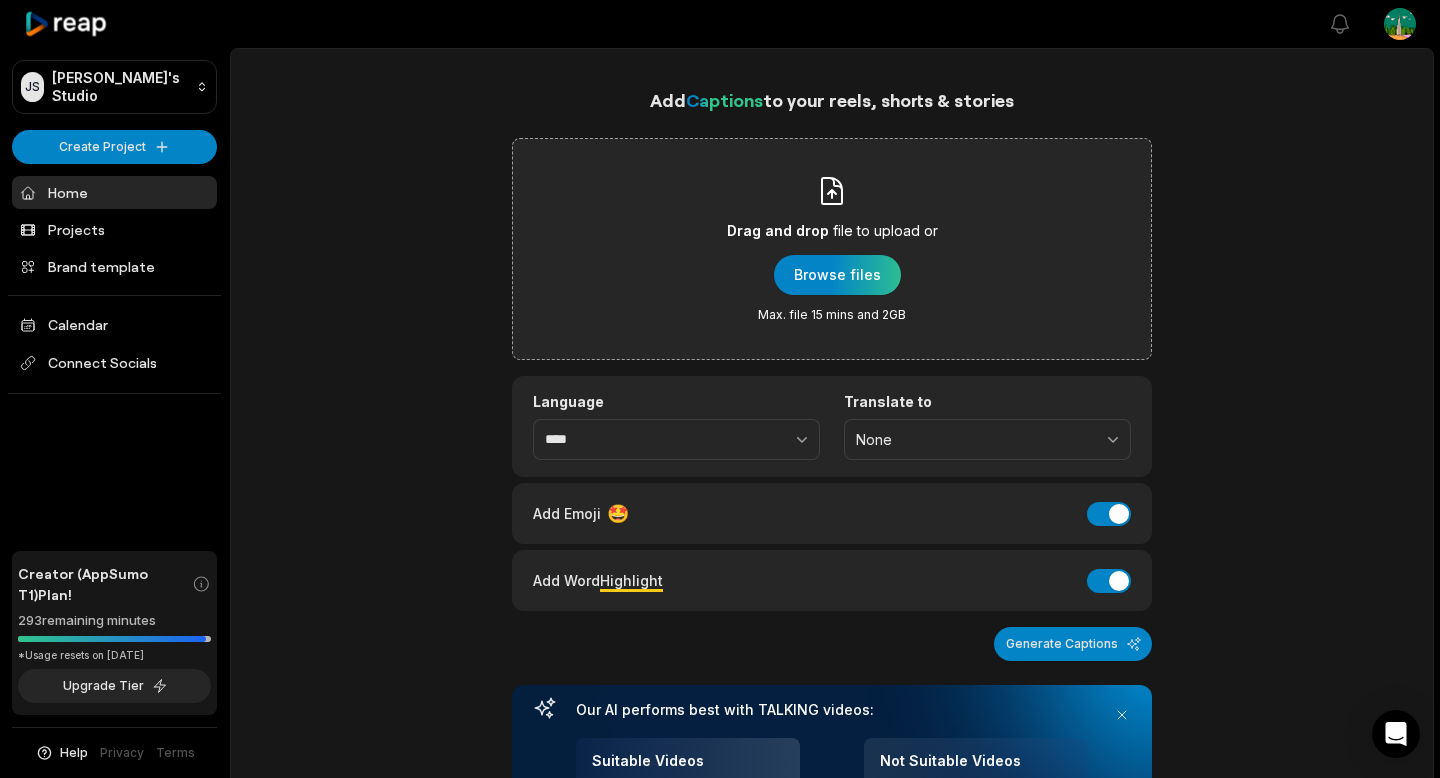 click on "Drag and drop file to upload or Browse files Max. file 15 mins and 2GB" at bounding box center [832, 249] 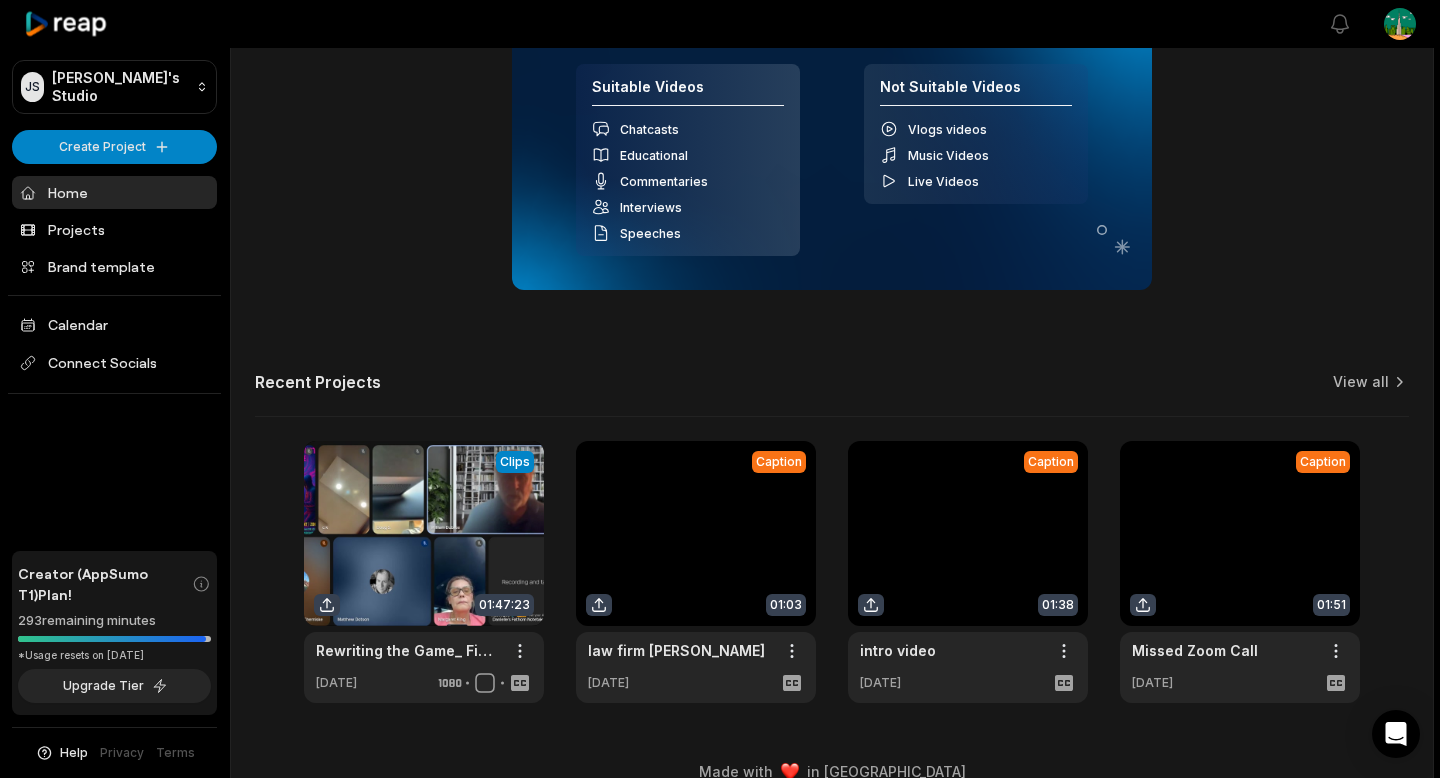 scroll, scrollTop: 0, scrollLeft: 0, axis: both 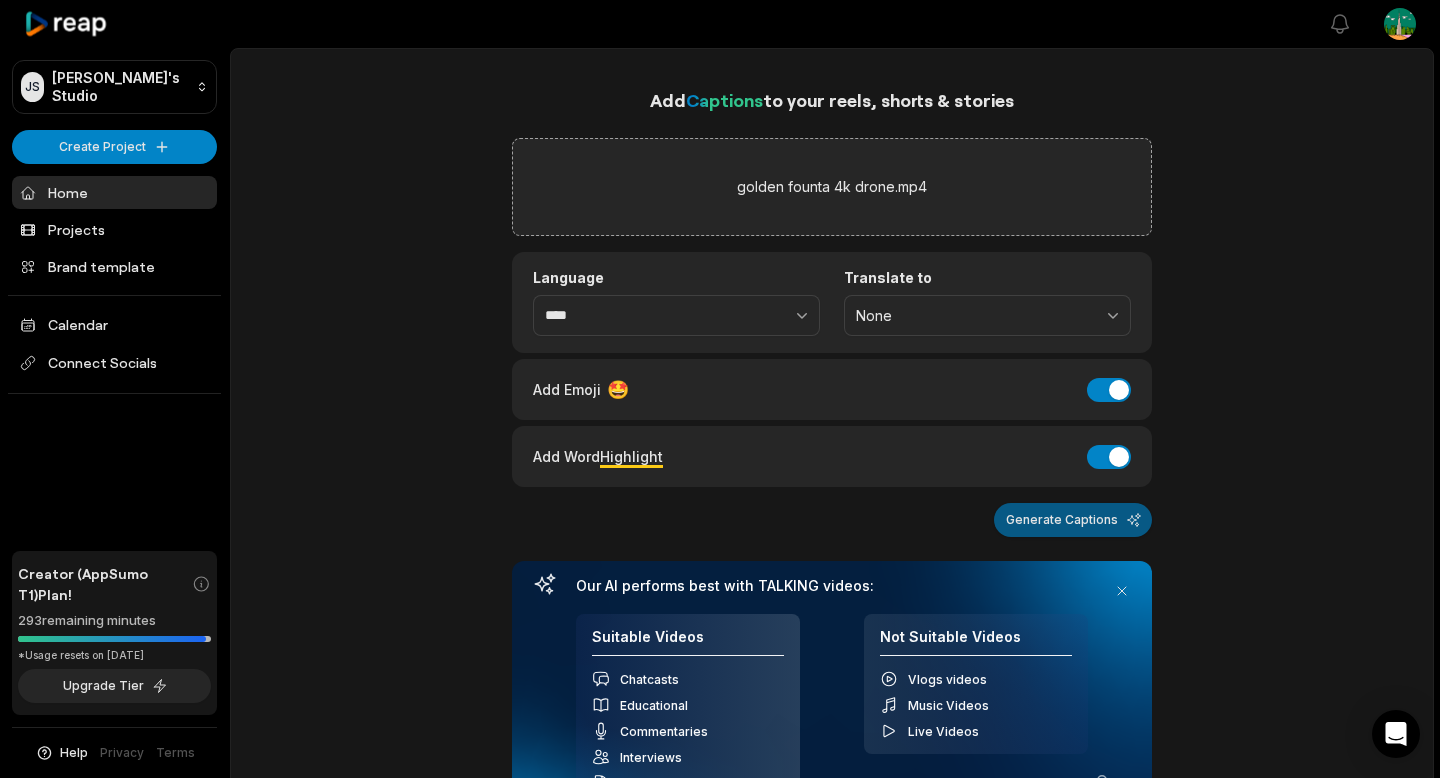 click on "Generate Captions" at bounding box center (1073, 520) 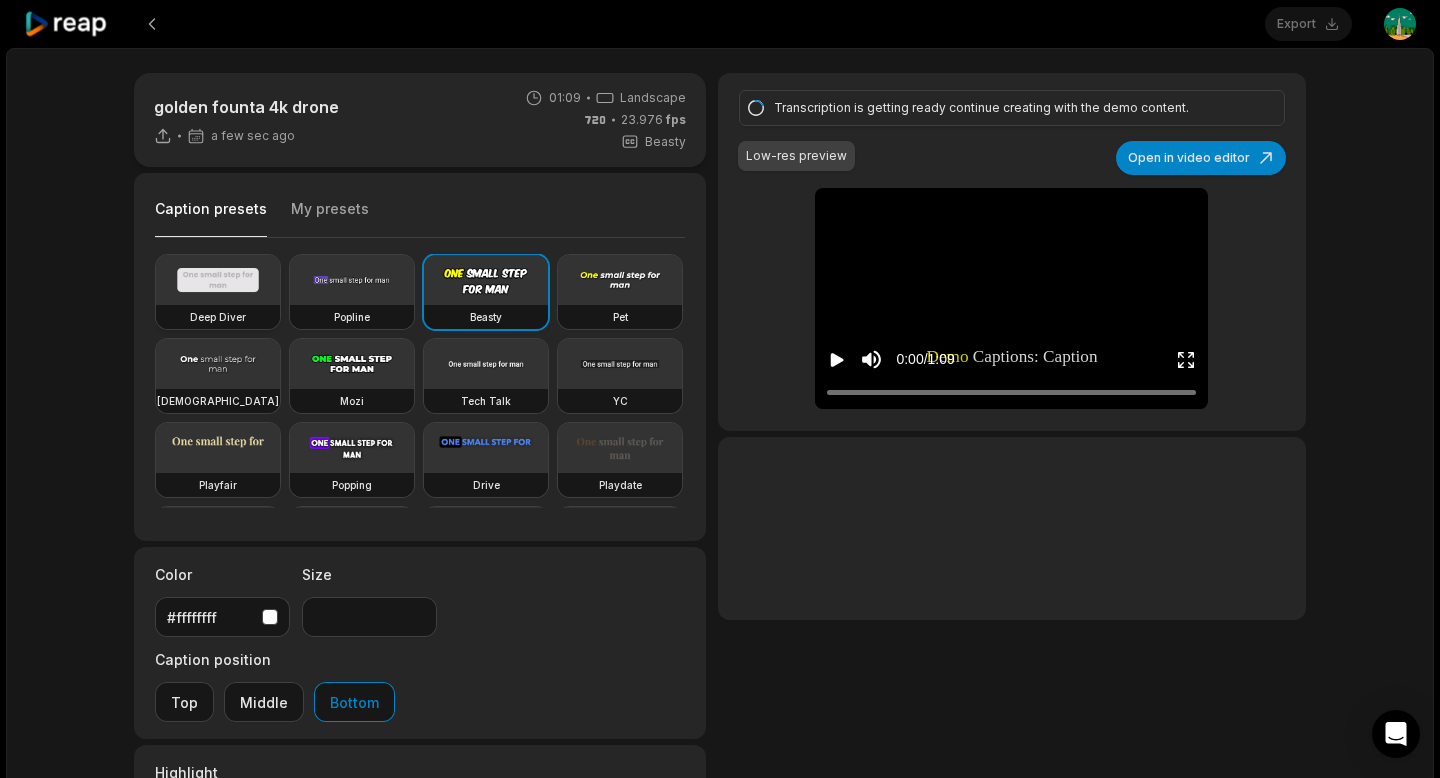 click at bounding box center [218, 280] 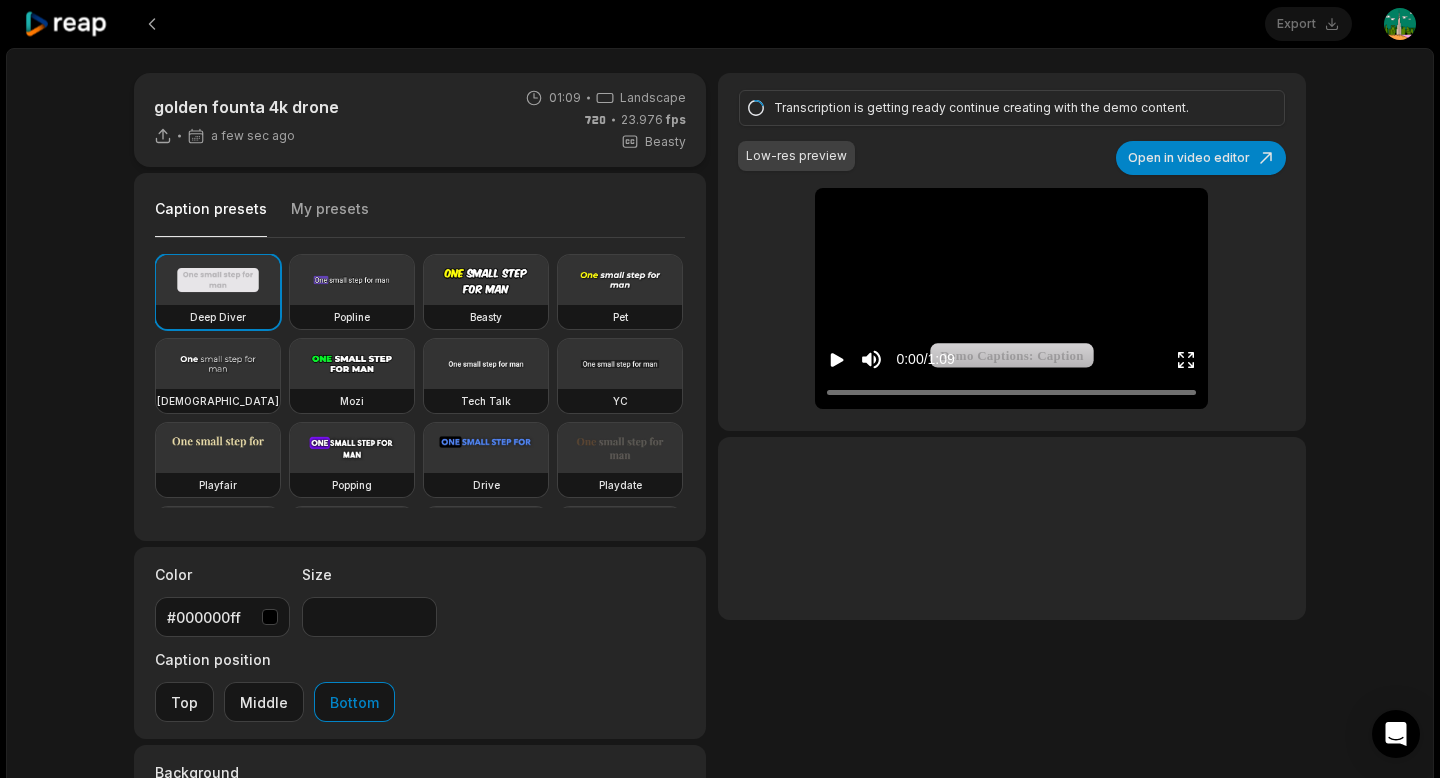 scroll, scrollTop: 158, scrollLeft: 0, axis: vertical 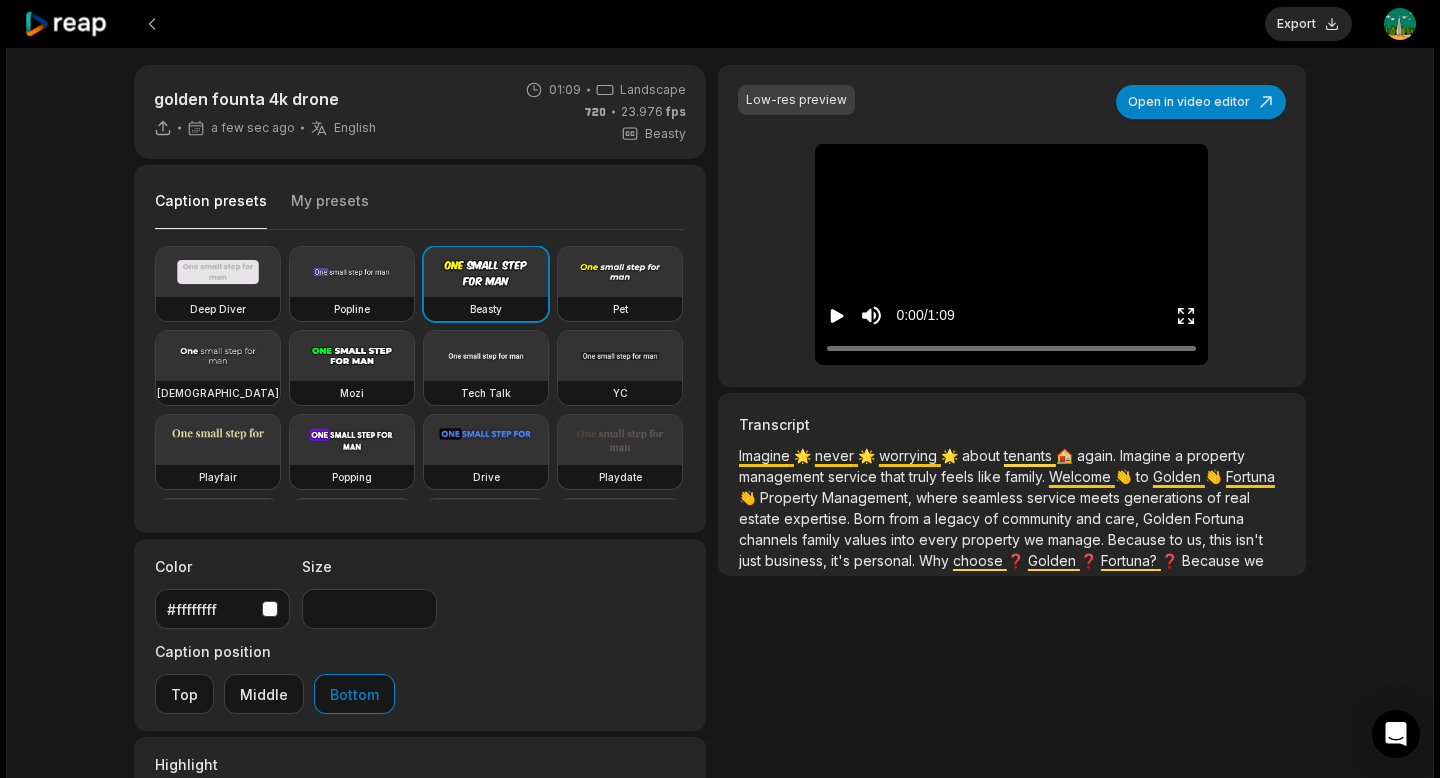 click at bounding box center [218, 272] 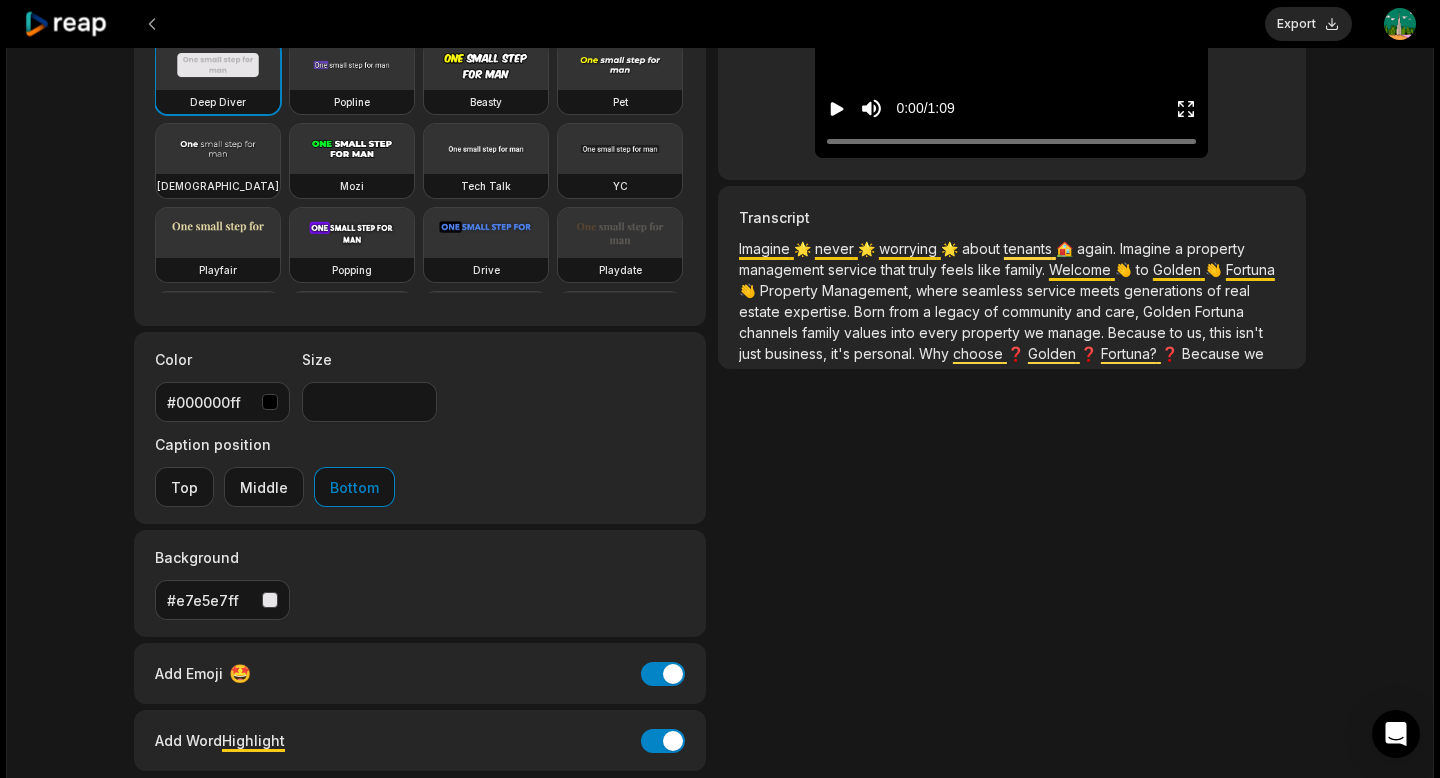 scroll, scrollTop: 0, scrollLeft: 0, axis: both 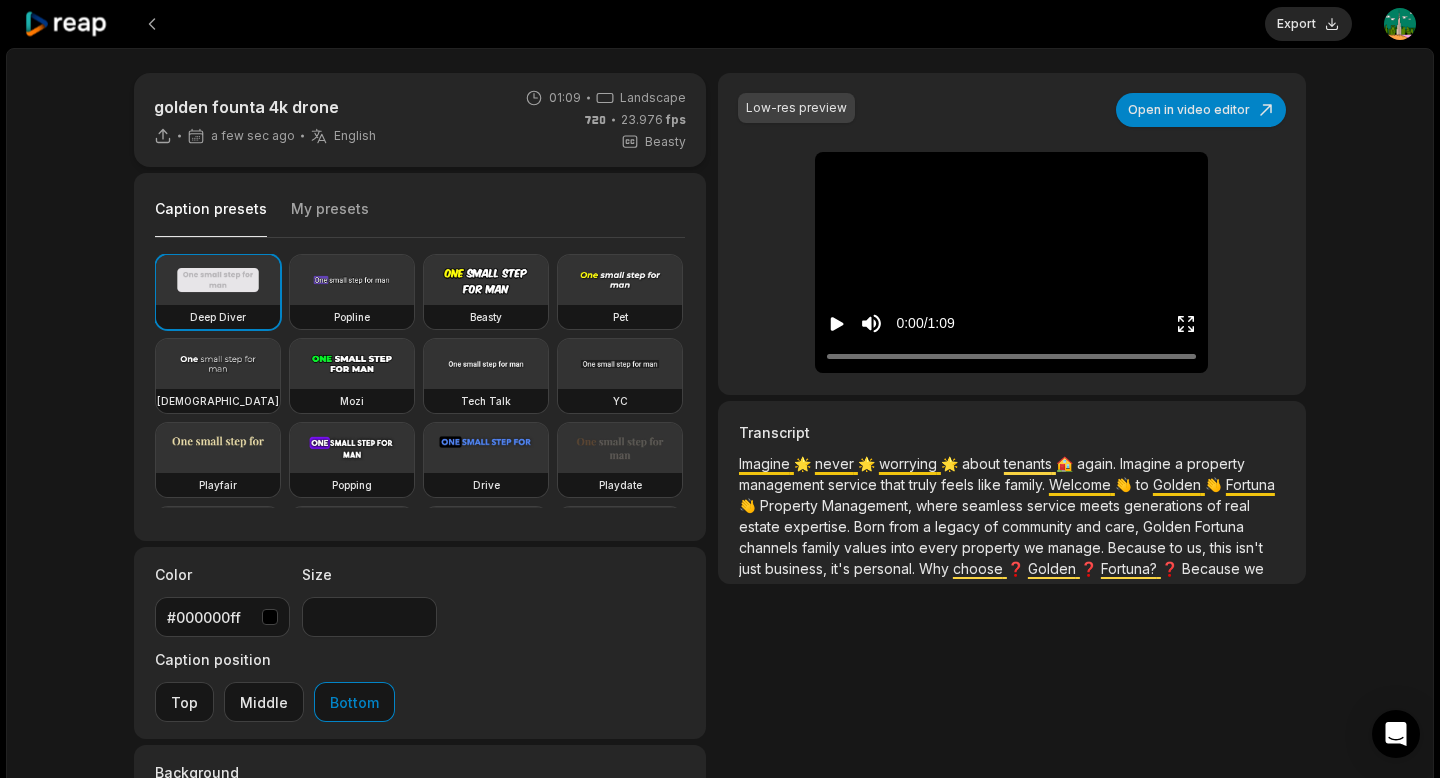 click at bounding box center (1012, 175) 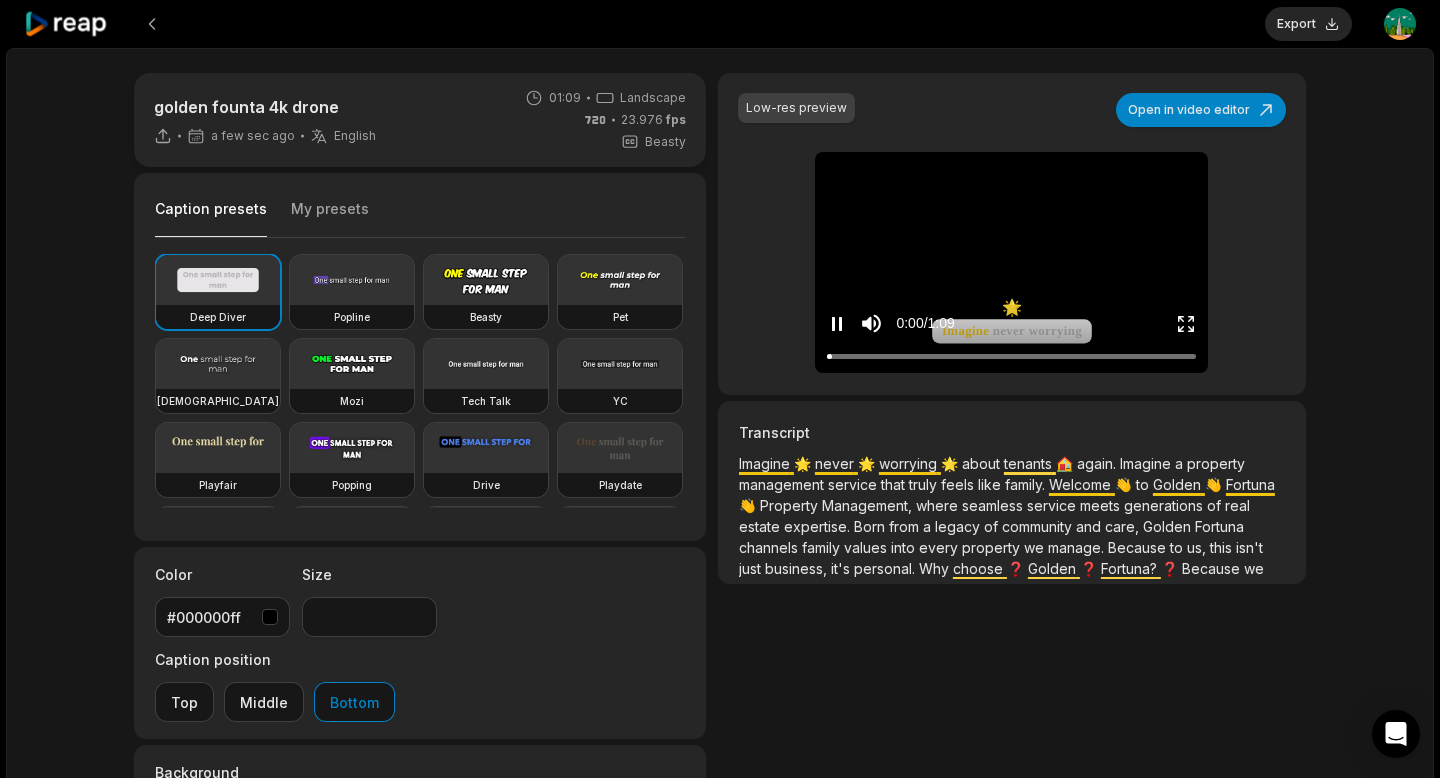 click at bounding box center [1012, 175] 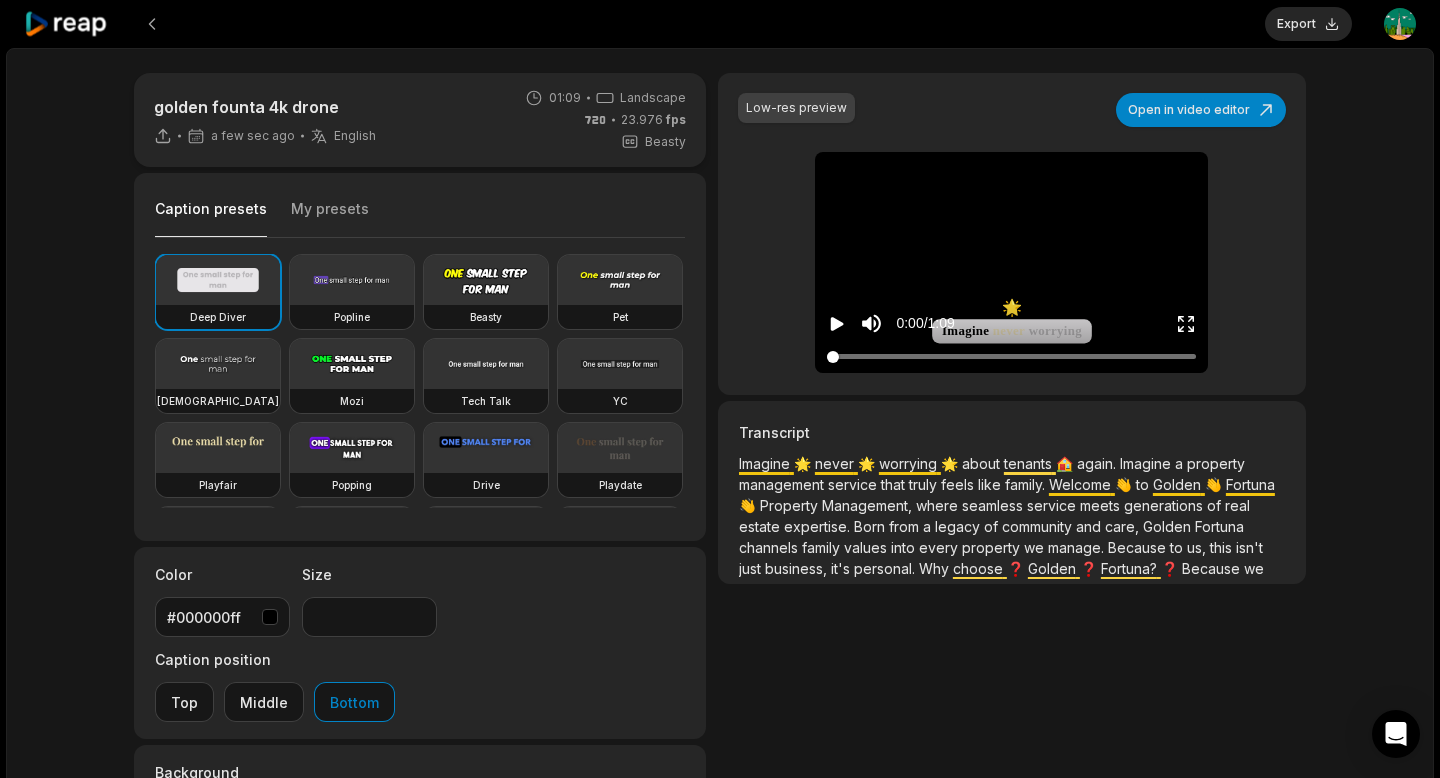click at bounding box center [1011, 356] 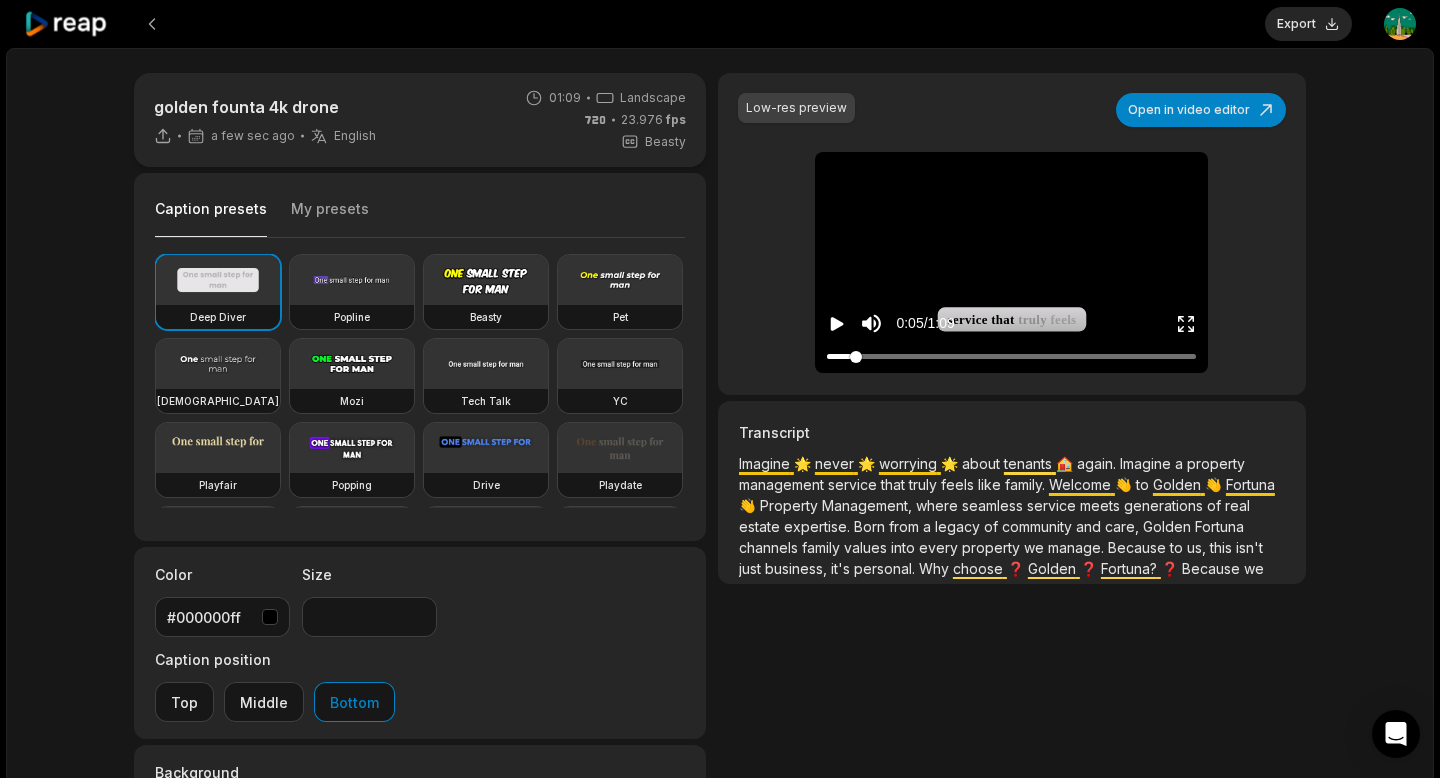 click at bounding box center [1011, 356] 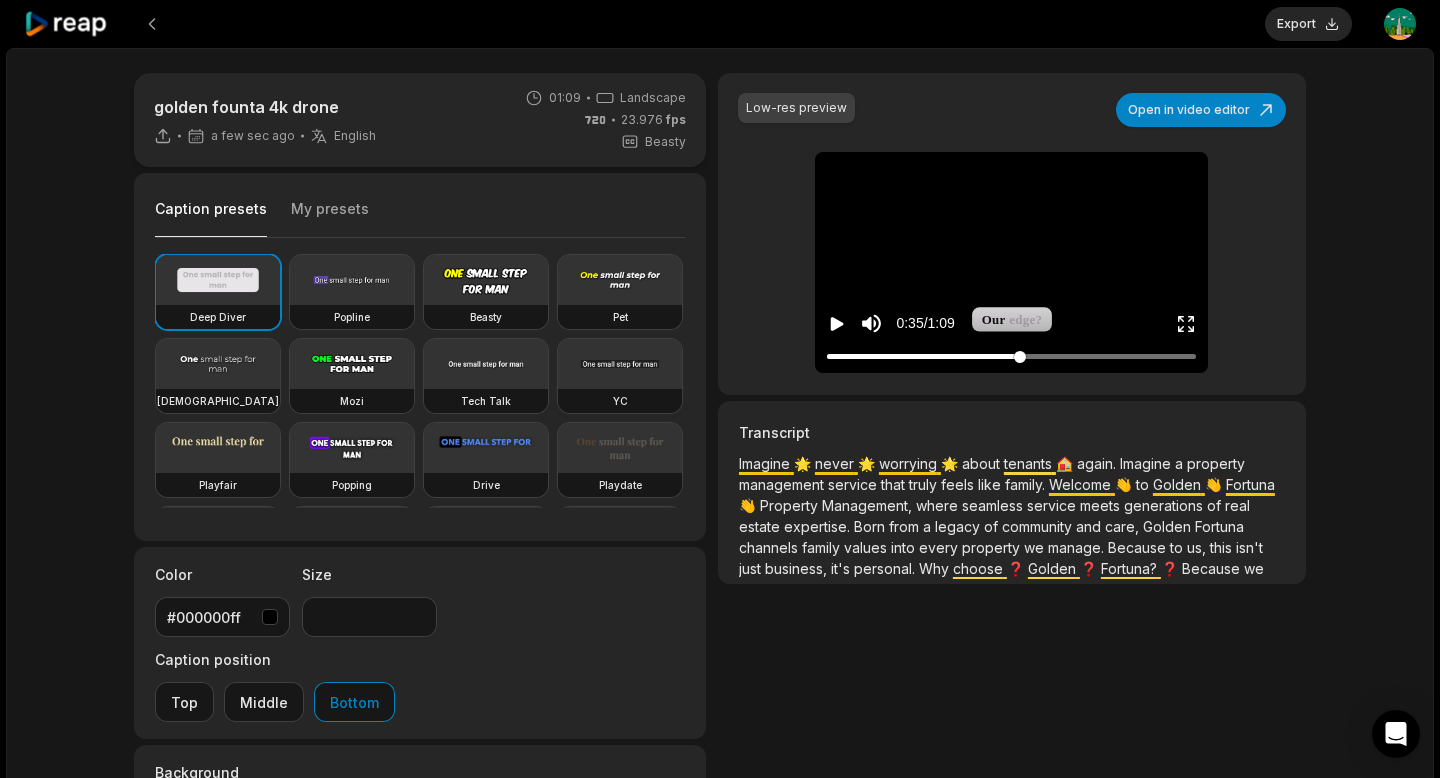 click at bounding box center (1011, 356) 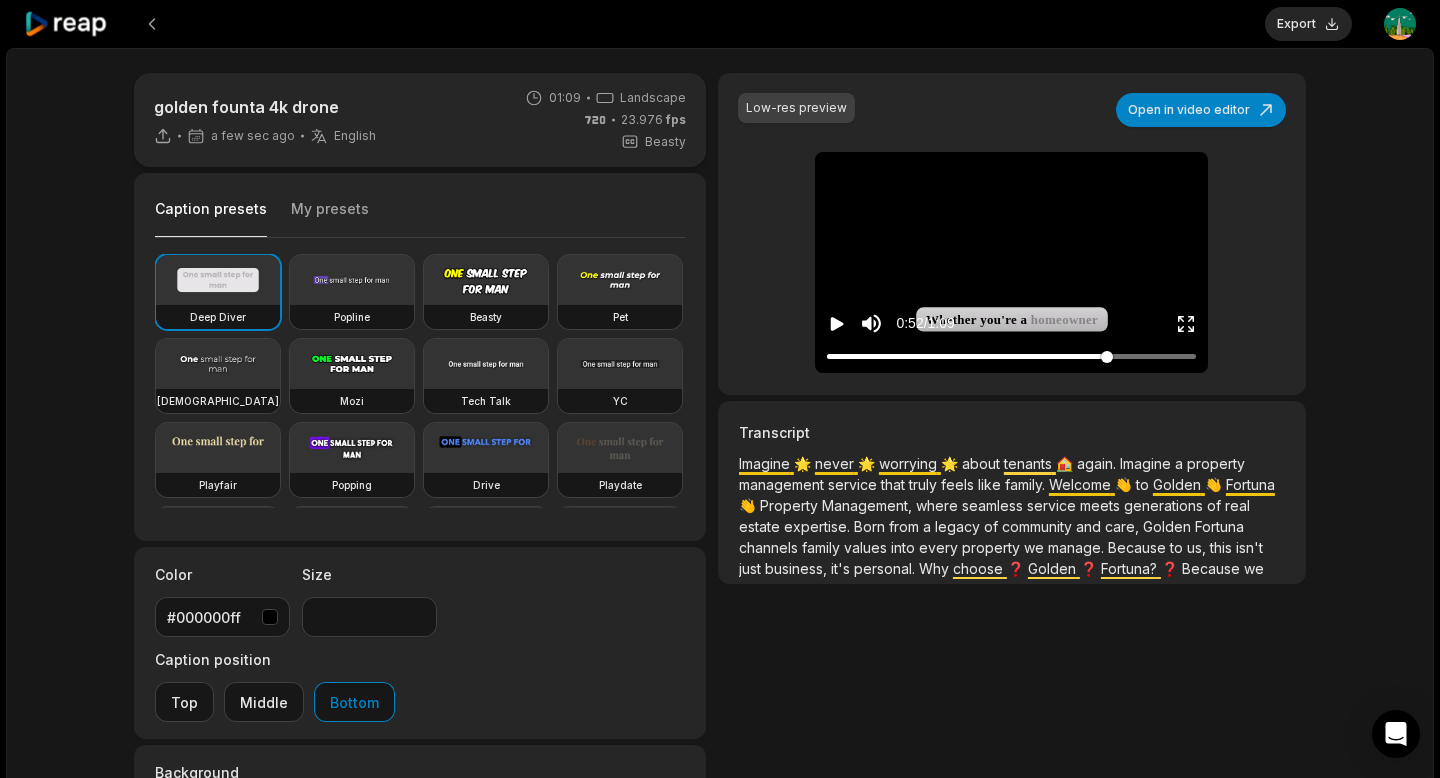 click at bounding box center [1011, 356] 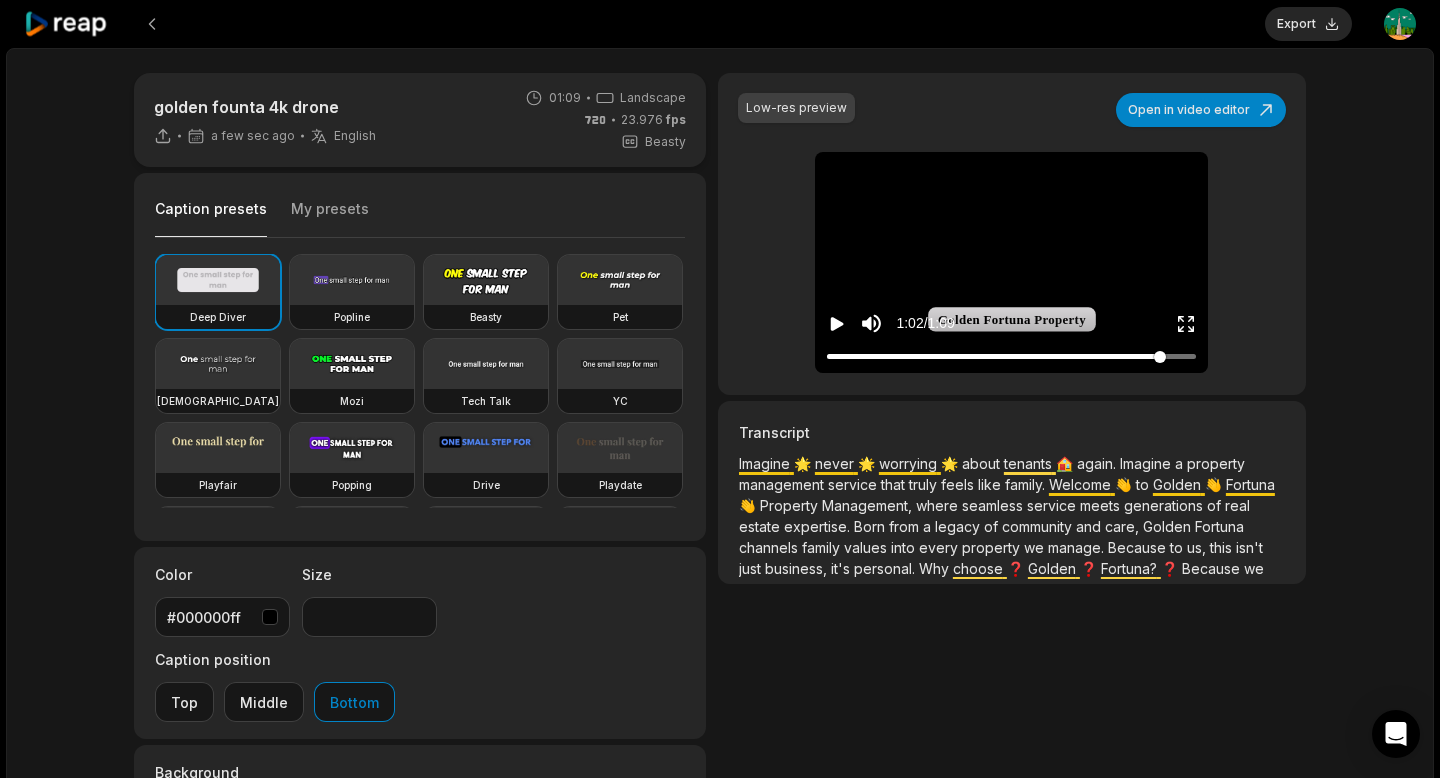 click at bounding box center (1011, 356) 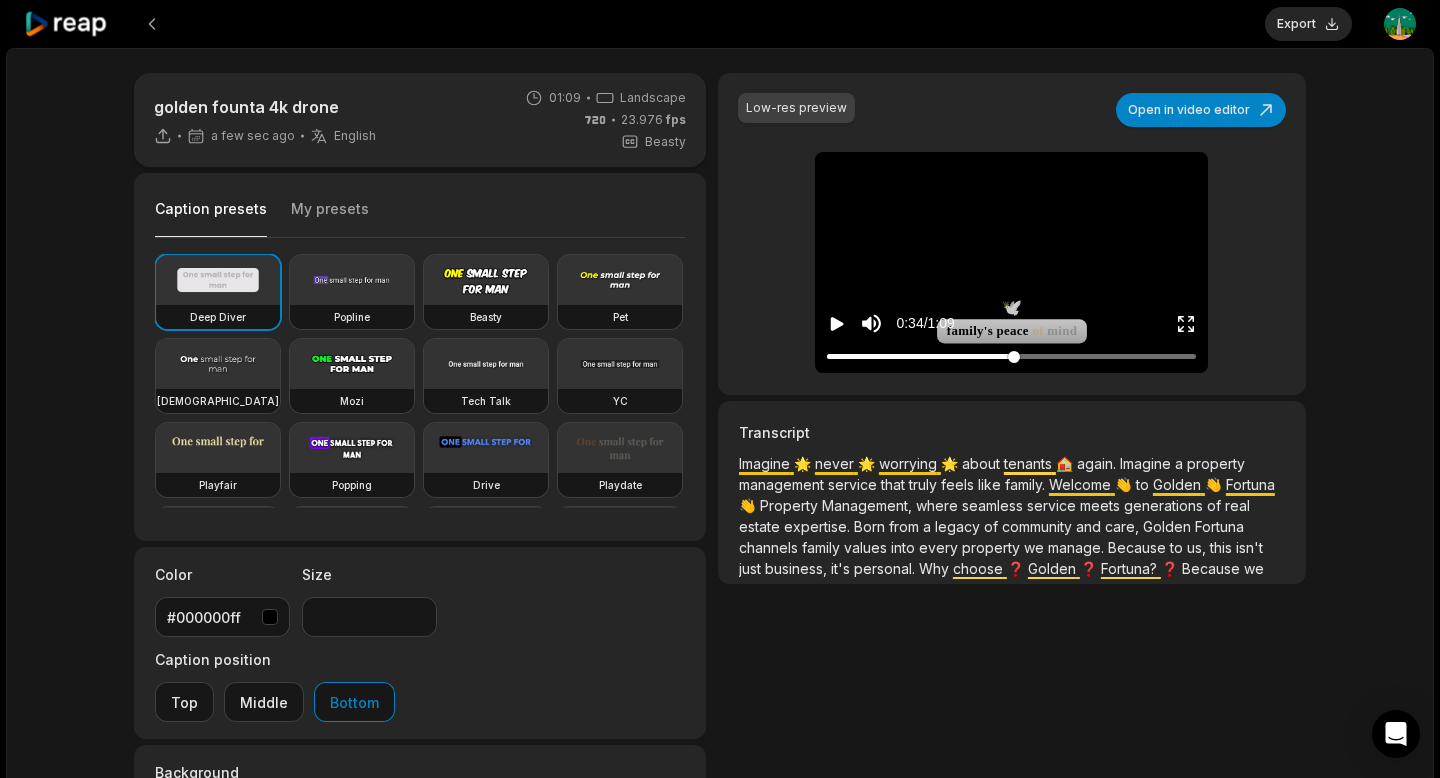 drag, startPoint x: 1013, startPoint y: 355, endPoint x: 980, endPoint y: 356, distance: 33.01515 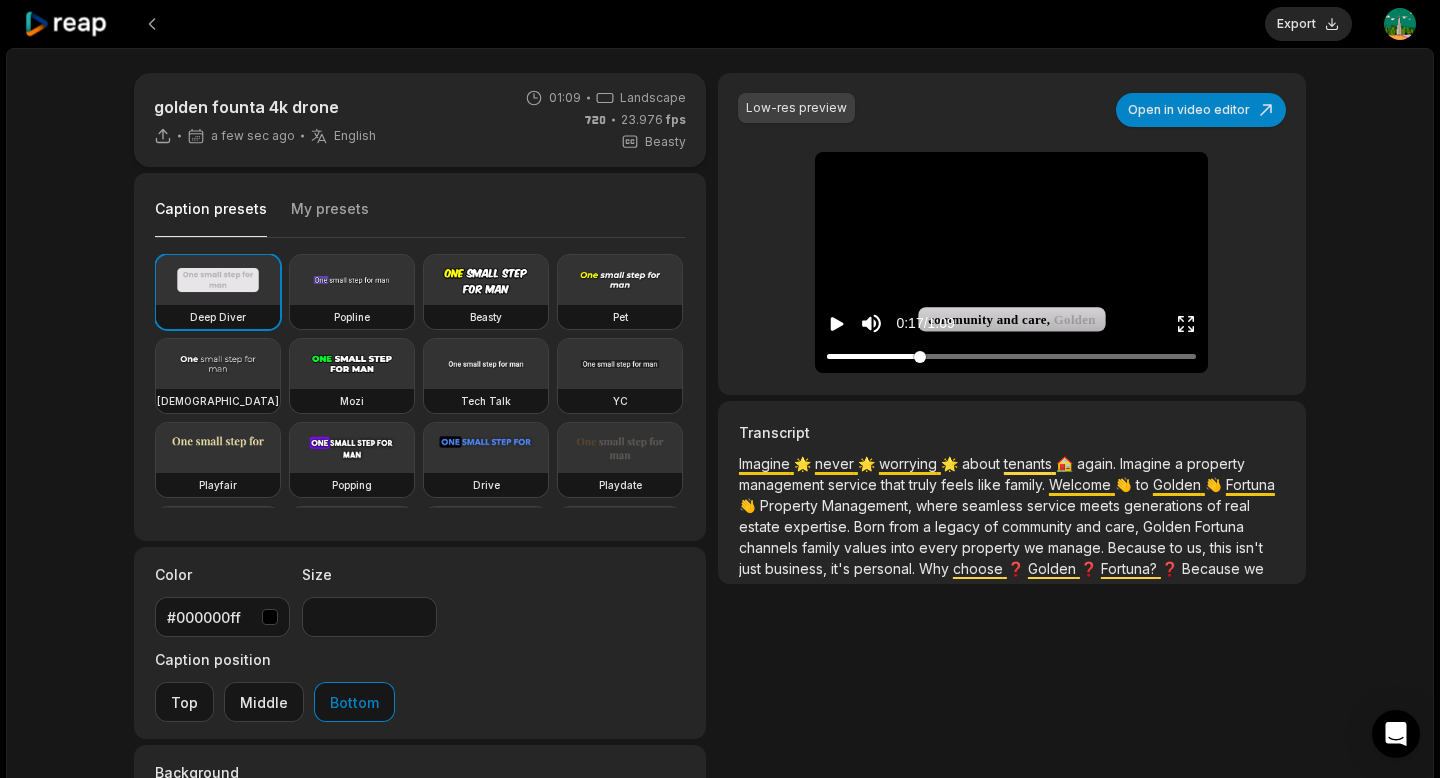 click at bounding box center [1011, 356] 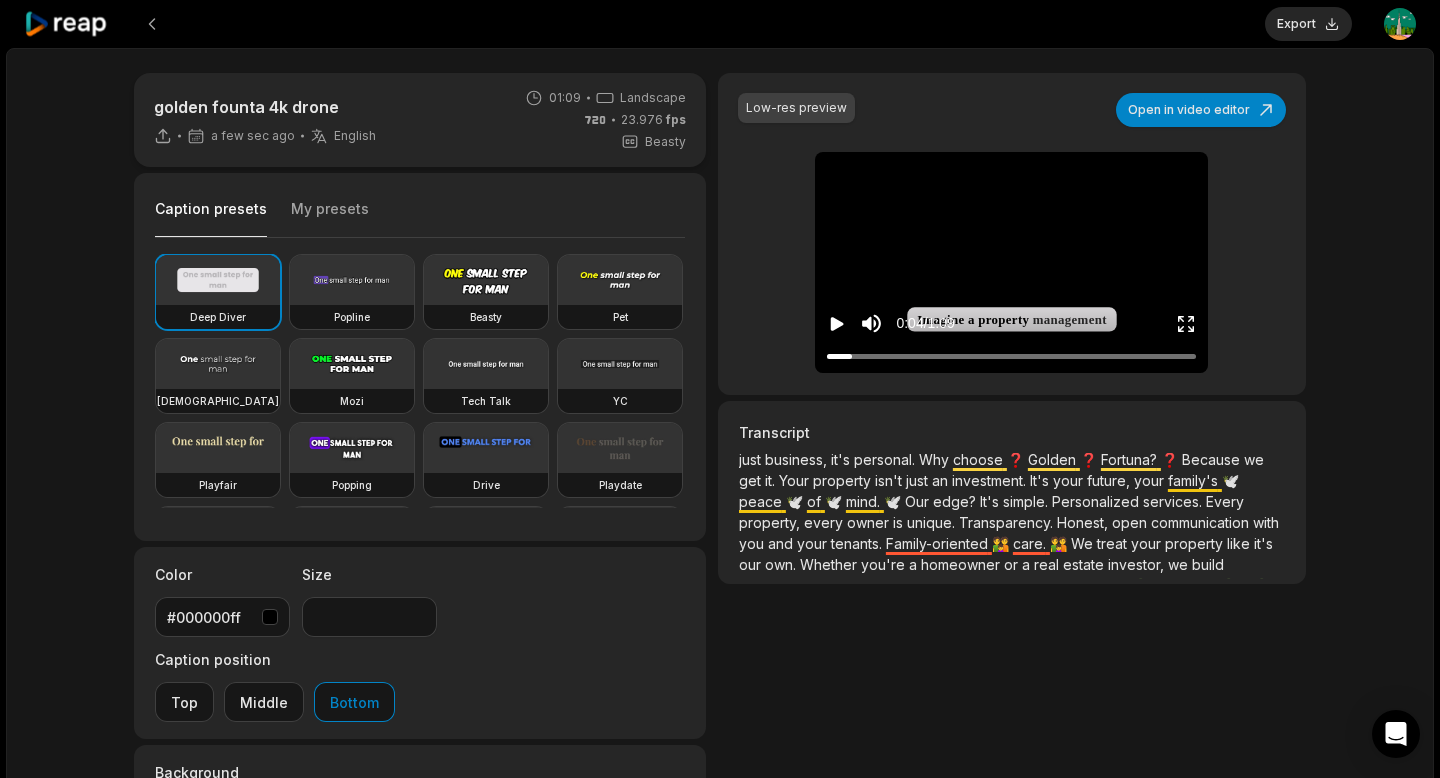 scroll, scrollTop: 184, scrollLeft: 0, axis: vertical 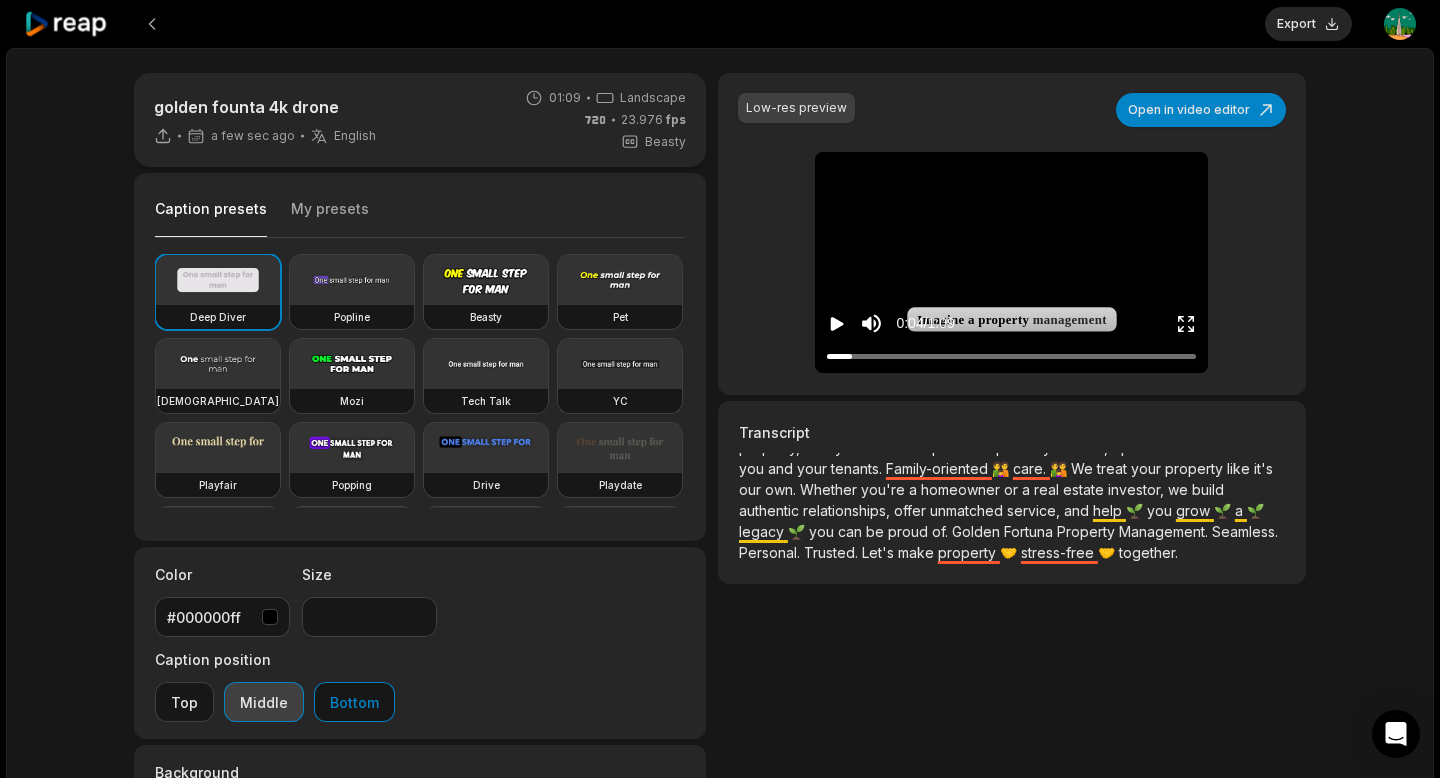 click on "Middle" at bounding box center (264, 702) 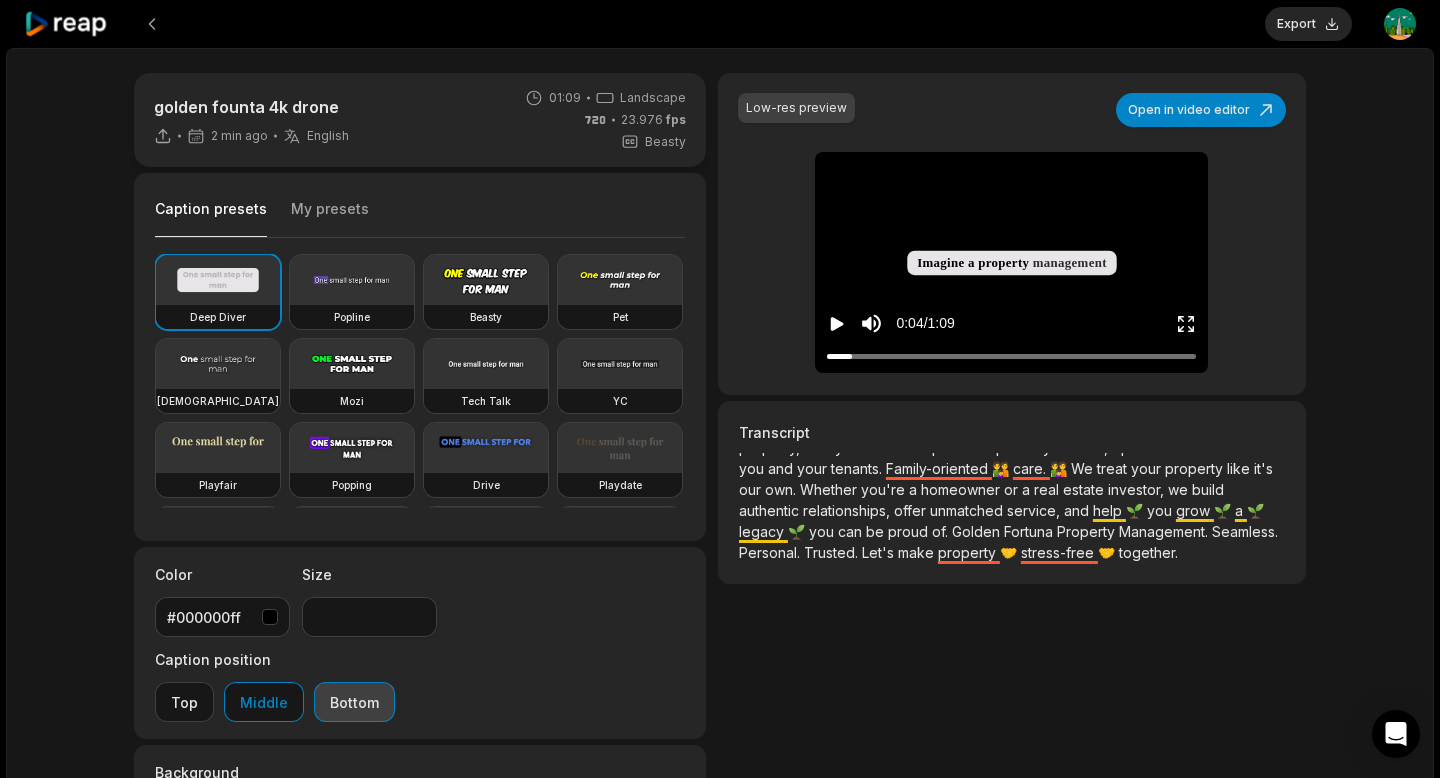 click on "Bottom" at bounding box center [354, 702] 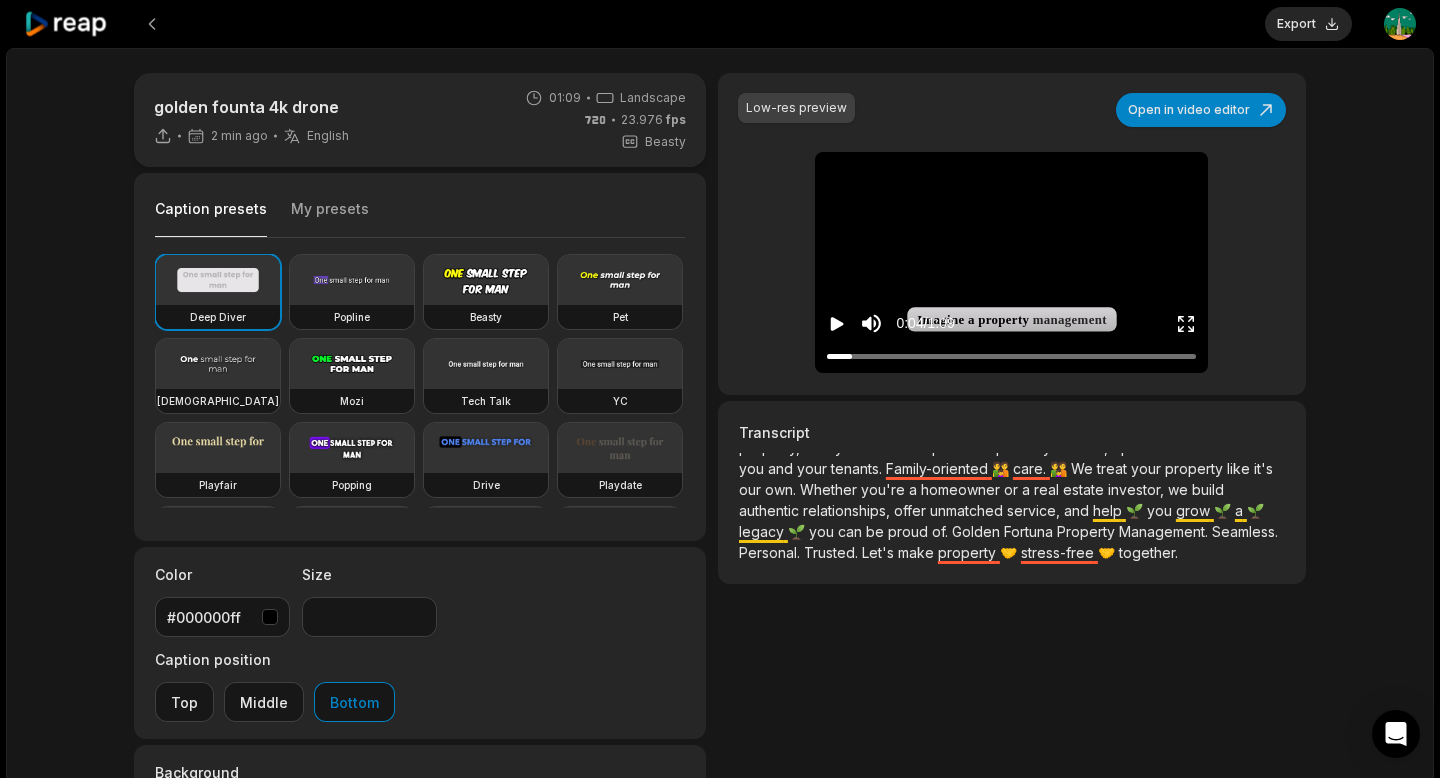 click on "Low-res preview Open in video editor 🌟 Imagine   never   worrying 🏠 about   tenants   again Imagine   a   property   management service   that   truly   feels like   family 👋 Welcome   to   Golden   Fortuna Property   Management,   where seamless   service   meets generations   of   real   estate expertise Born   from   a   legacy   of community   and   care,   Golden Fortuna   channels   family values   into   every   property we   manage Because   to   us,   this   isn't just   business,   it's   personal ❓ Why   choose   Golden   Fortuna? Because   we   get   it Your   property   isn't   just an   investment It's   your   future,   your 🕊️ family's   peace   of   mind Our   edge? It's   simple Personalized   services Every   property,   every owner   is   unique Transparency Honest,   open   communication with   you   and   your   tenants 👪 Family-oriented   care We   treat   your   property like   it's   our" at bounding box center (1012, 552) 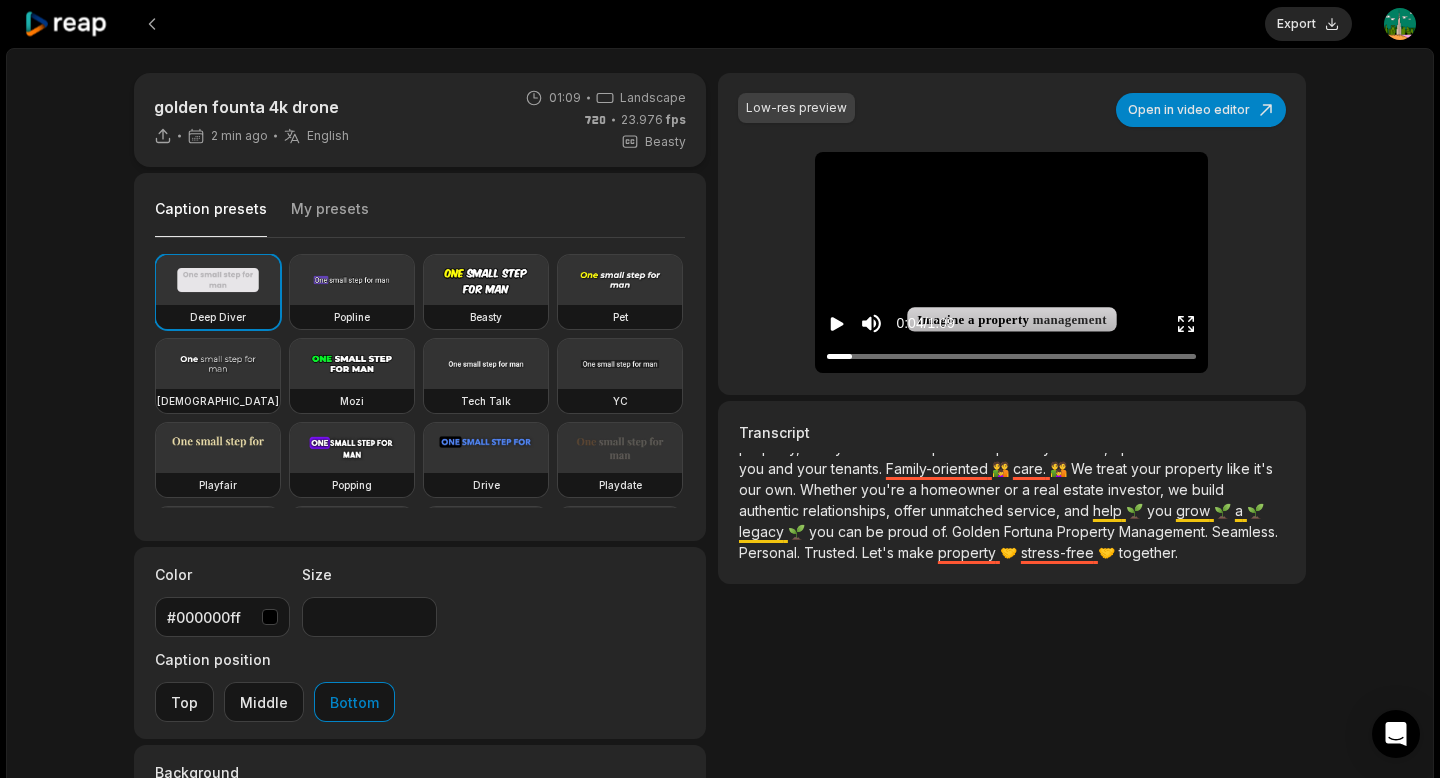 scroll, scrollTop: 158, scrollLeft: 0, axis: vertical 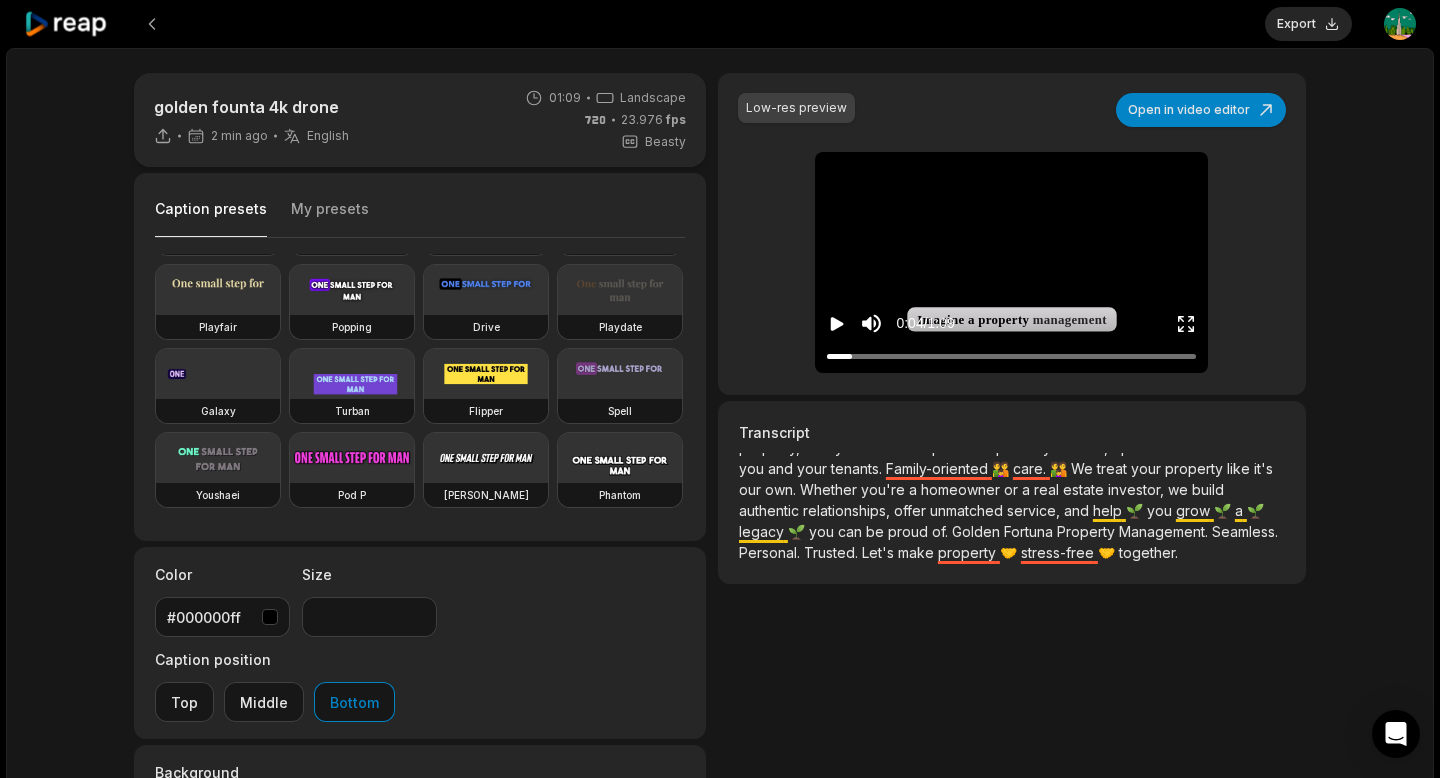 click at bounding box center [1012, 175] 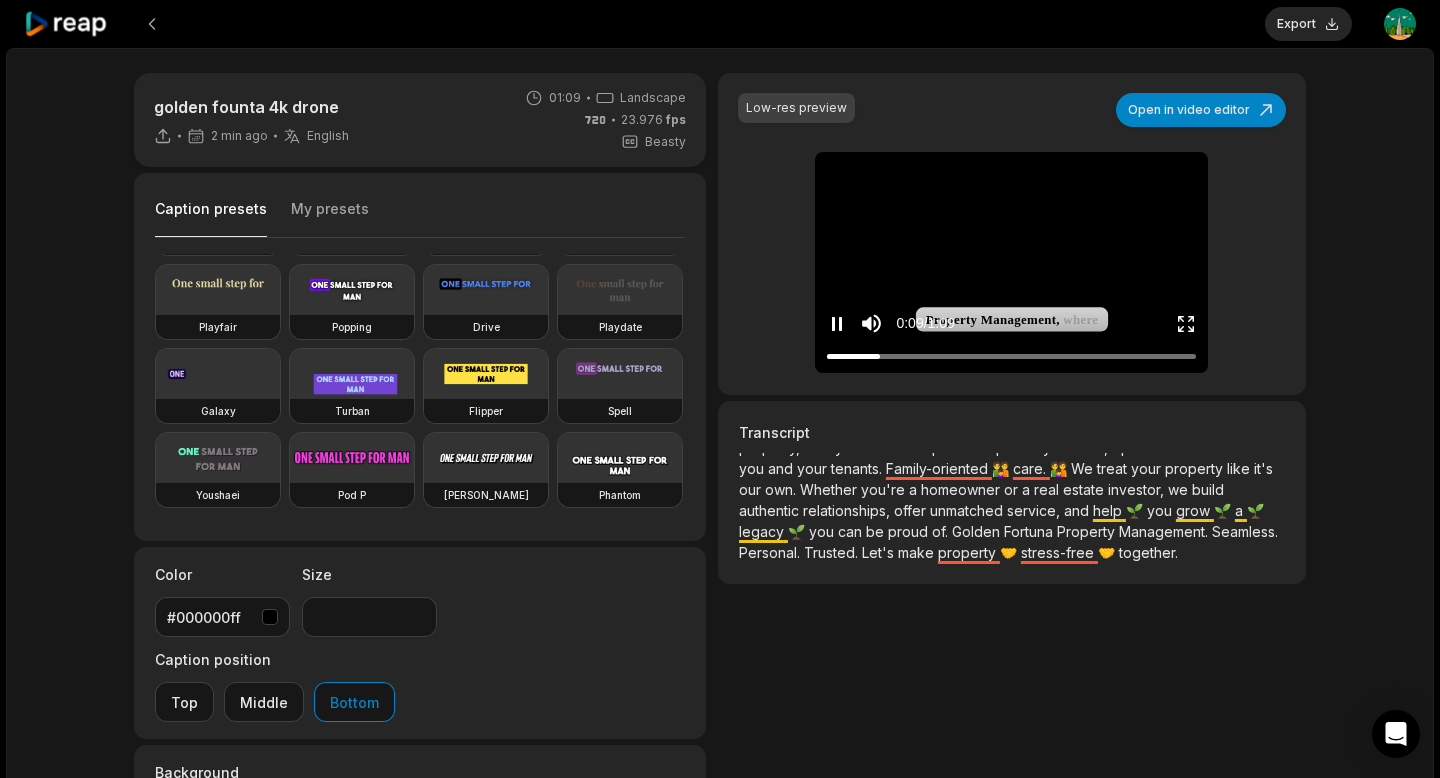 click at bounding box center (1012, 175) 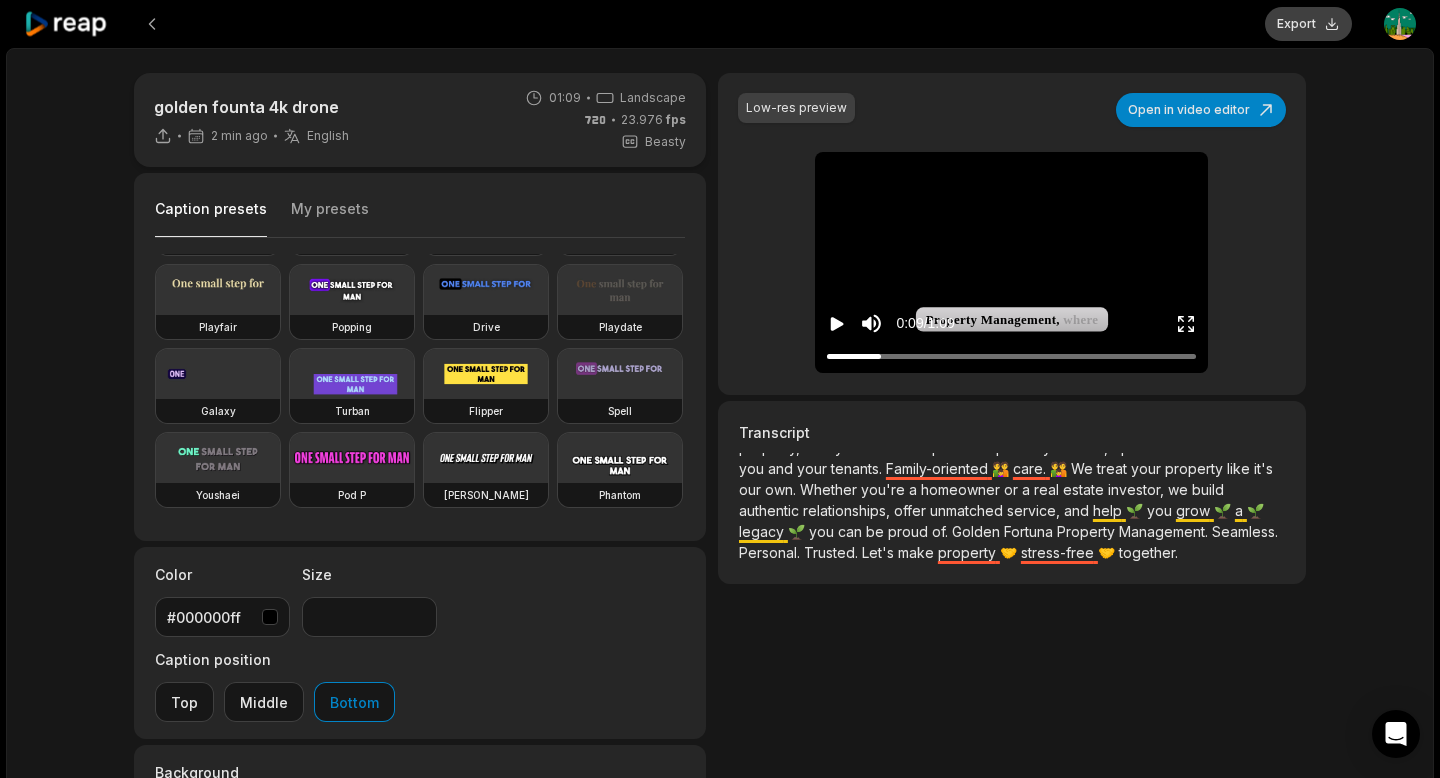 click on "Export" at bounding box center (1308, 24) 